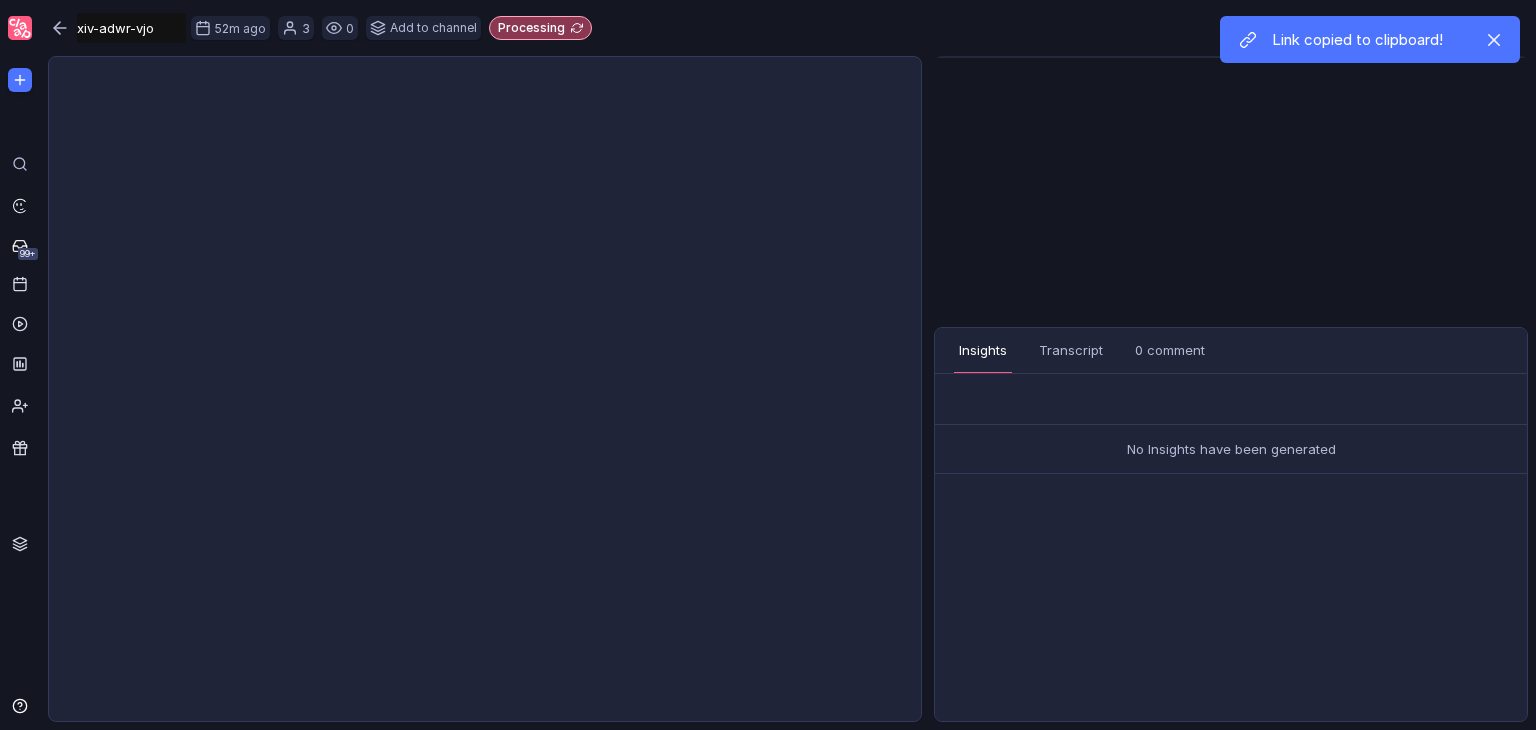 scroll, scrollTop: 0, scrollLeft: 0, axis: both 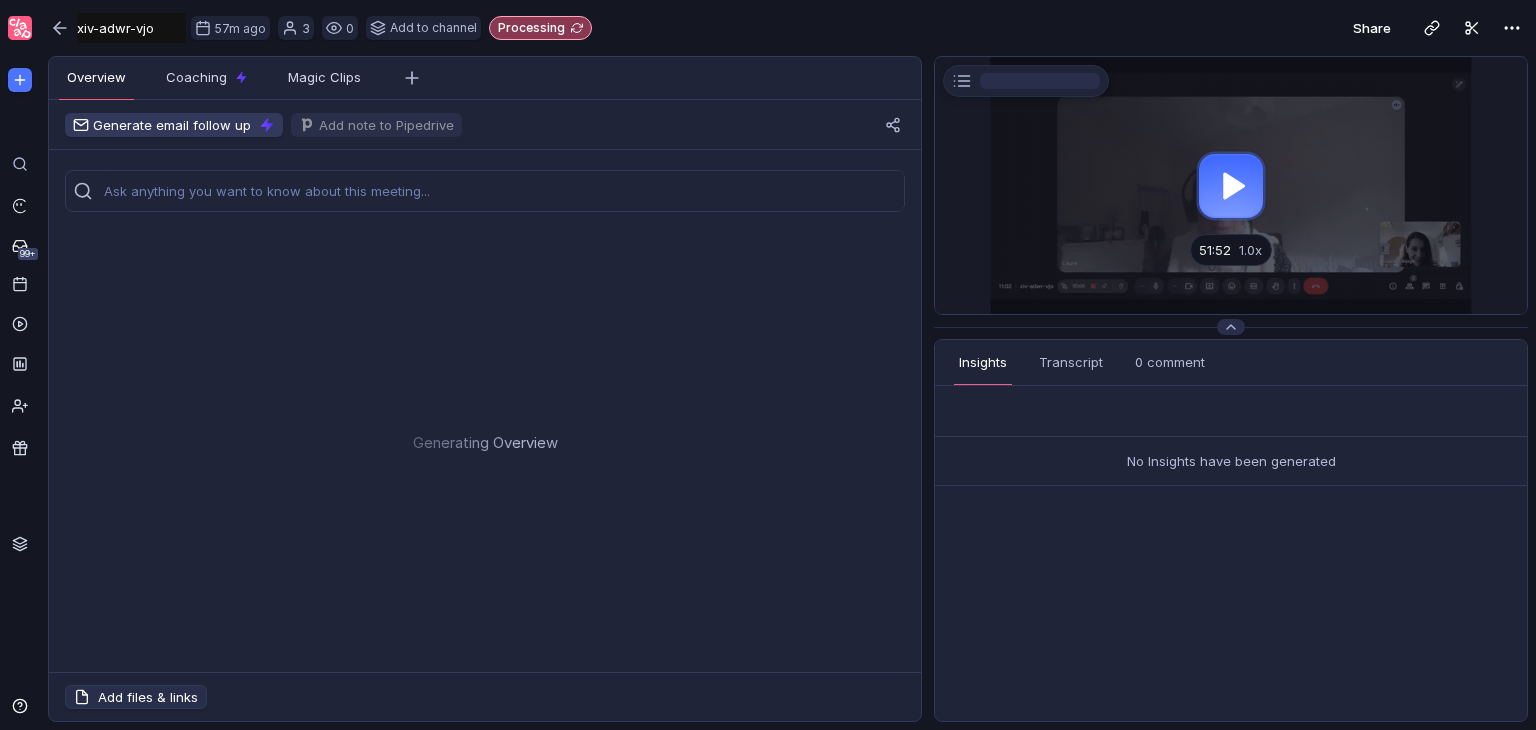 click on "xiv-adwr-vjo" at bounding box center [131, 28] 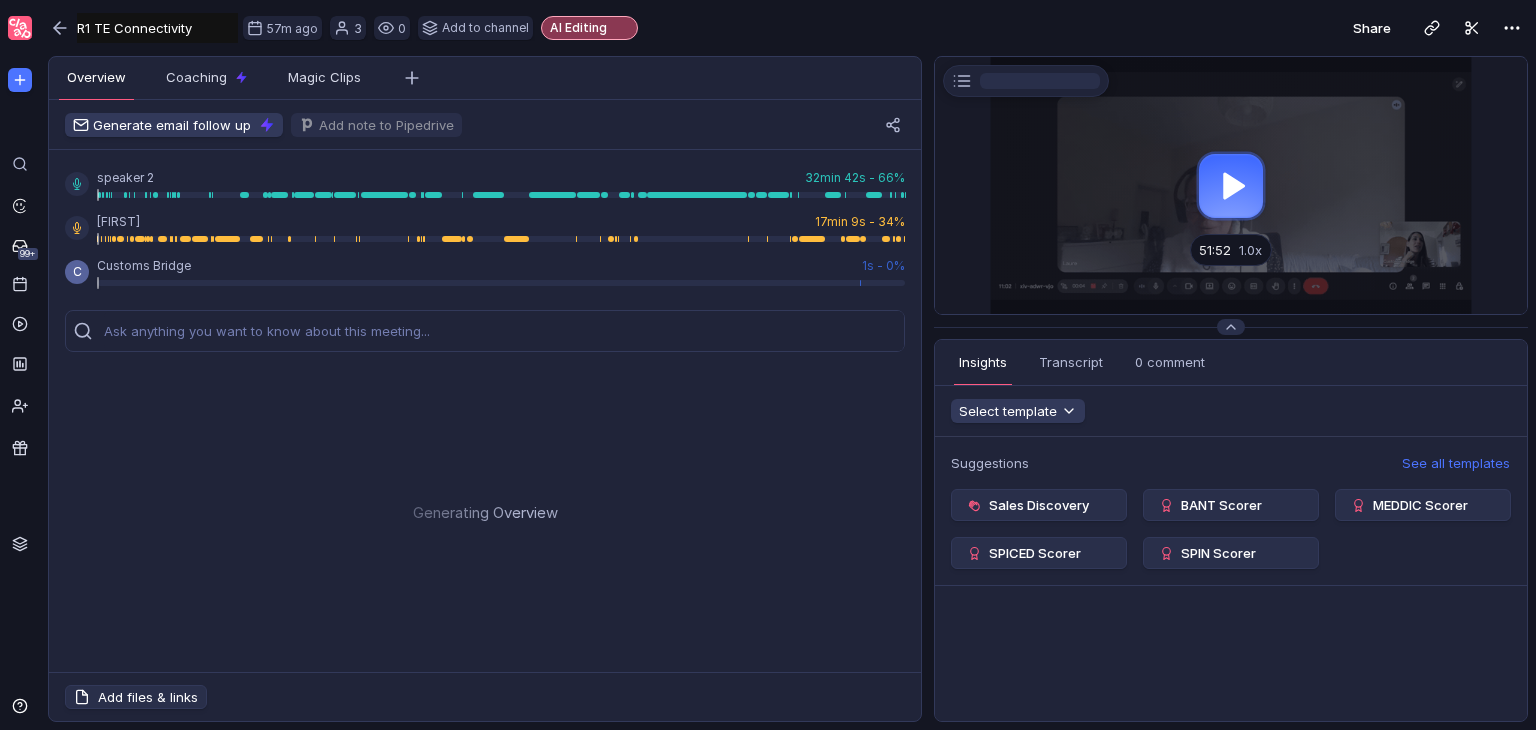 type on "R1 TE Connectivity" 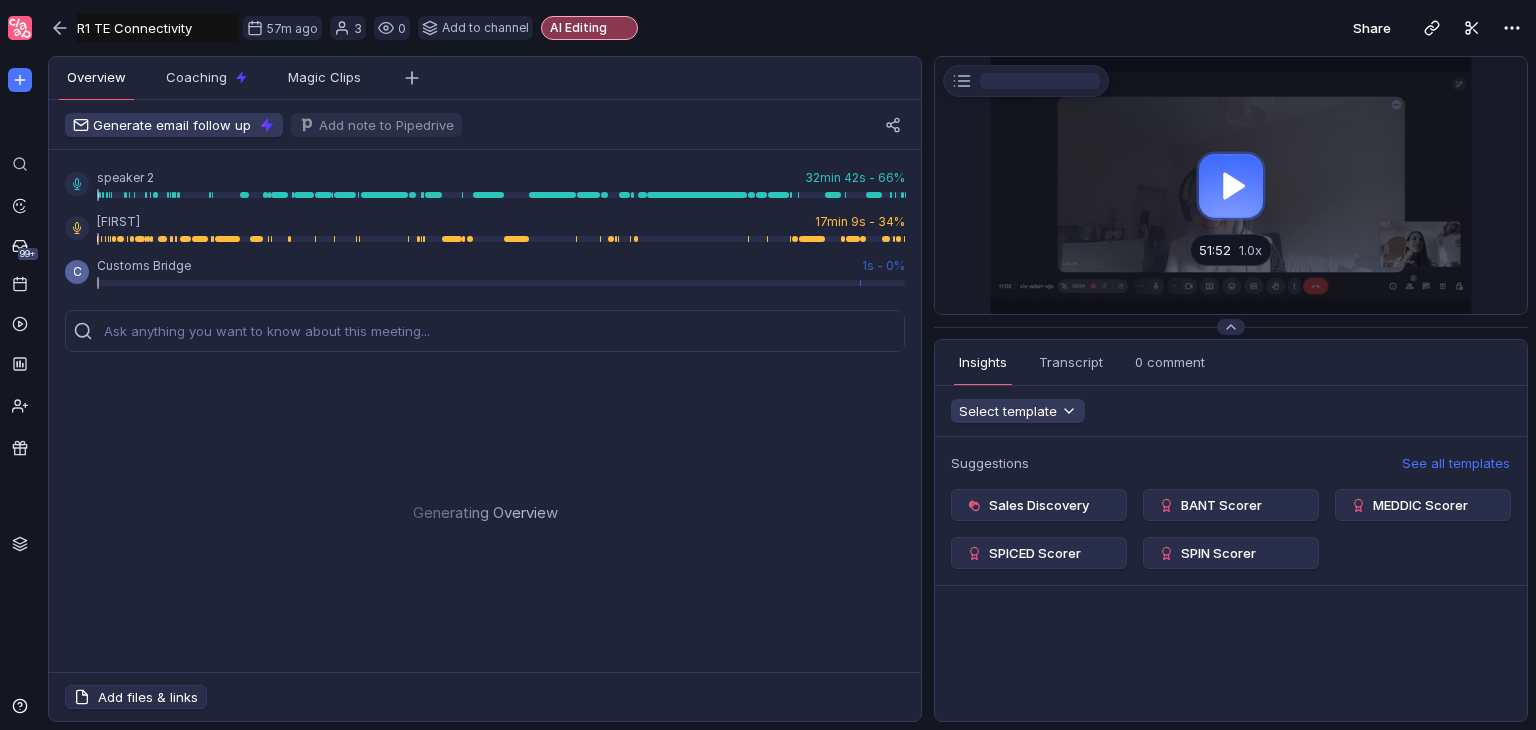 click on "R1 TE Connectivity R1 TE Connectivity Untitled 57m ago 3 0 Add to channel AI Editing Share" at bounding box center [788, 28] 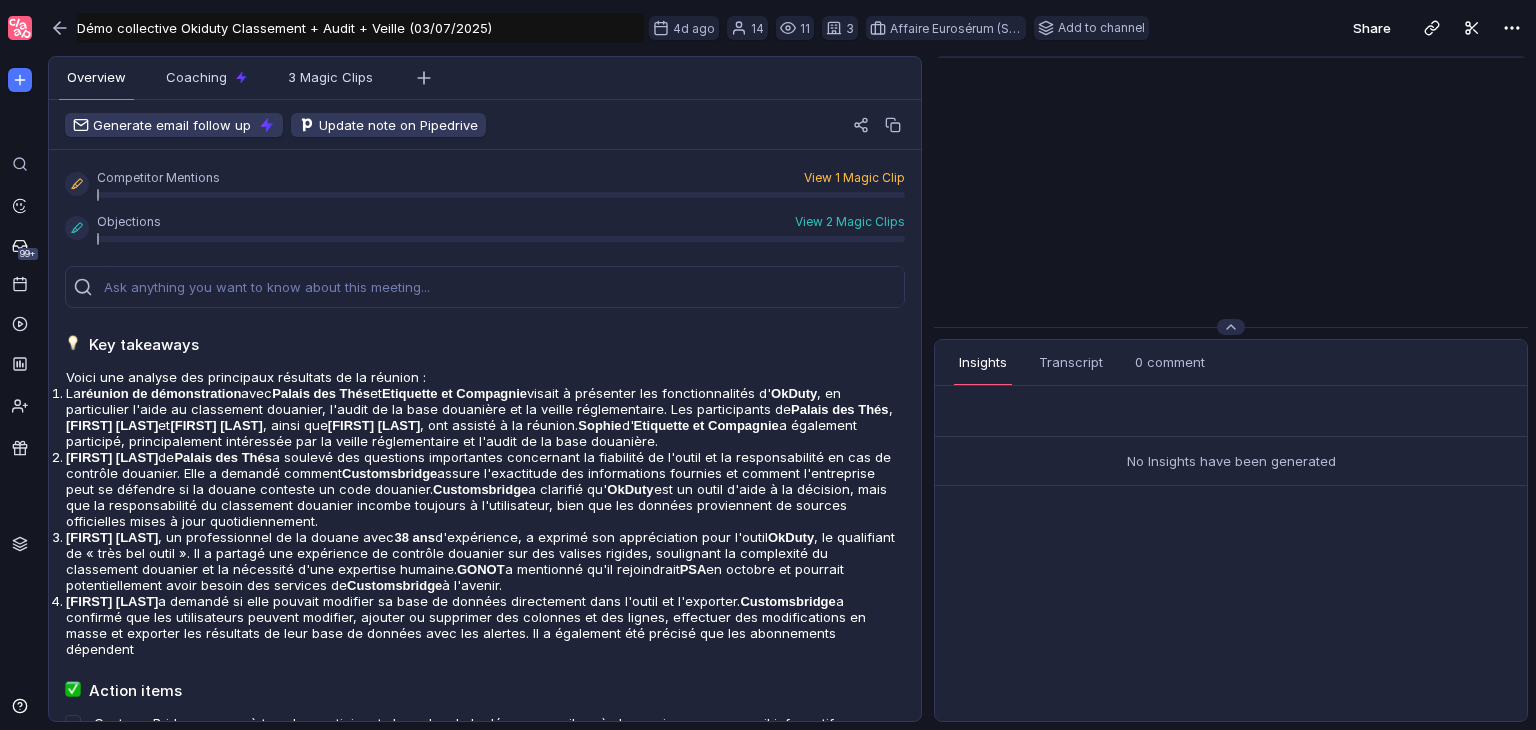 scroll, scrollTop: 0, scrollLeft: 0, axis: both 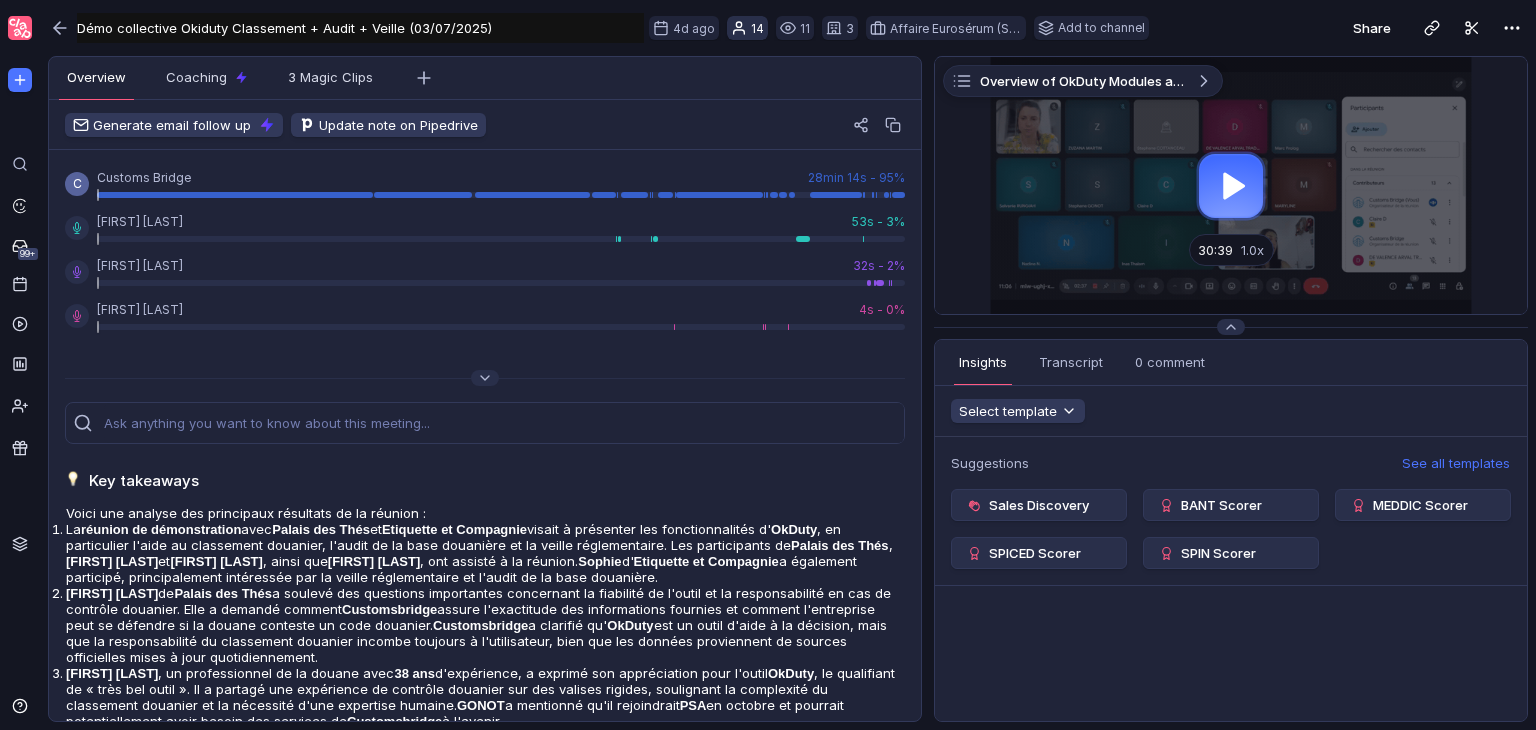 click on "14" at bounding box center (747, 28) 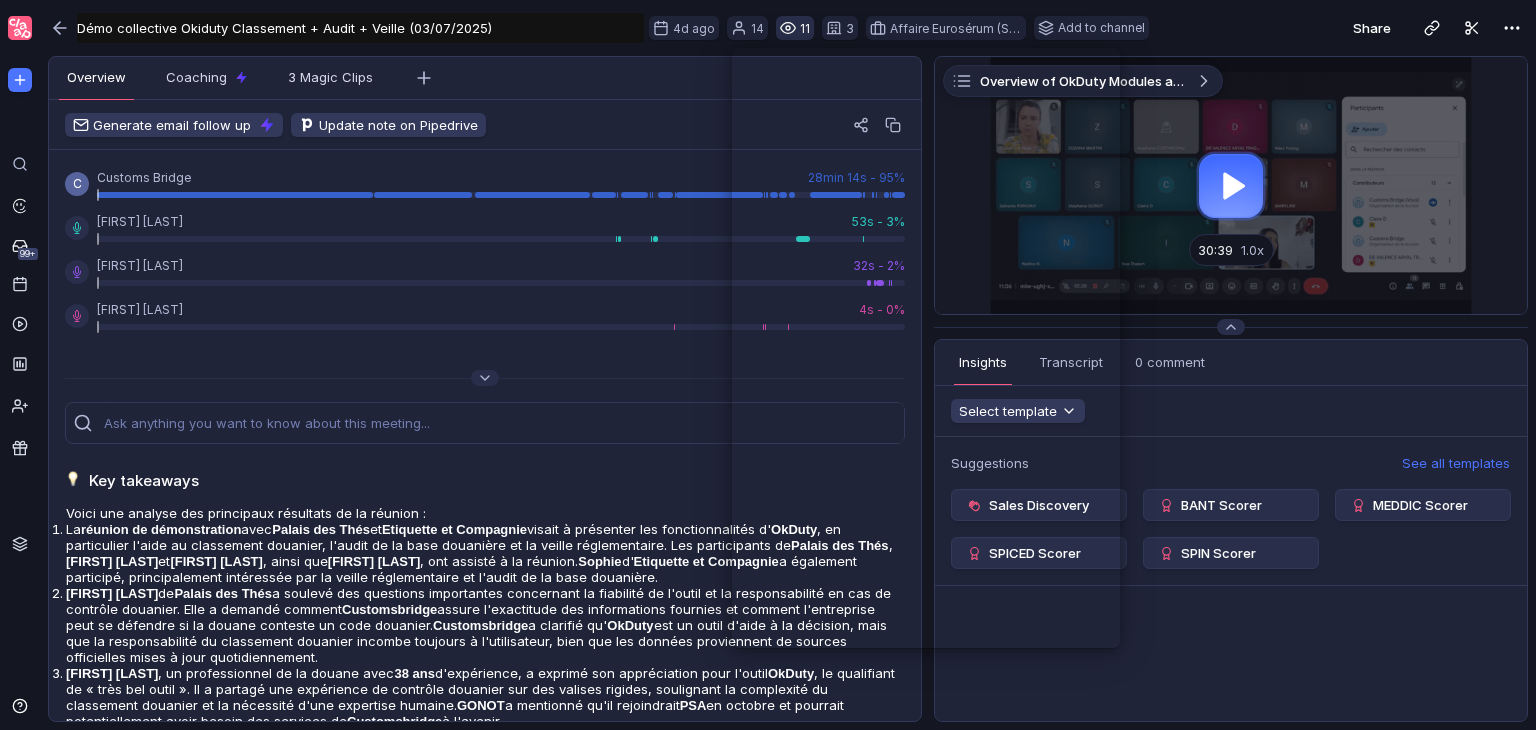 click at bounding box center [788, 28] 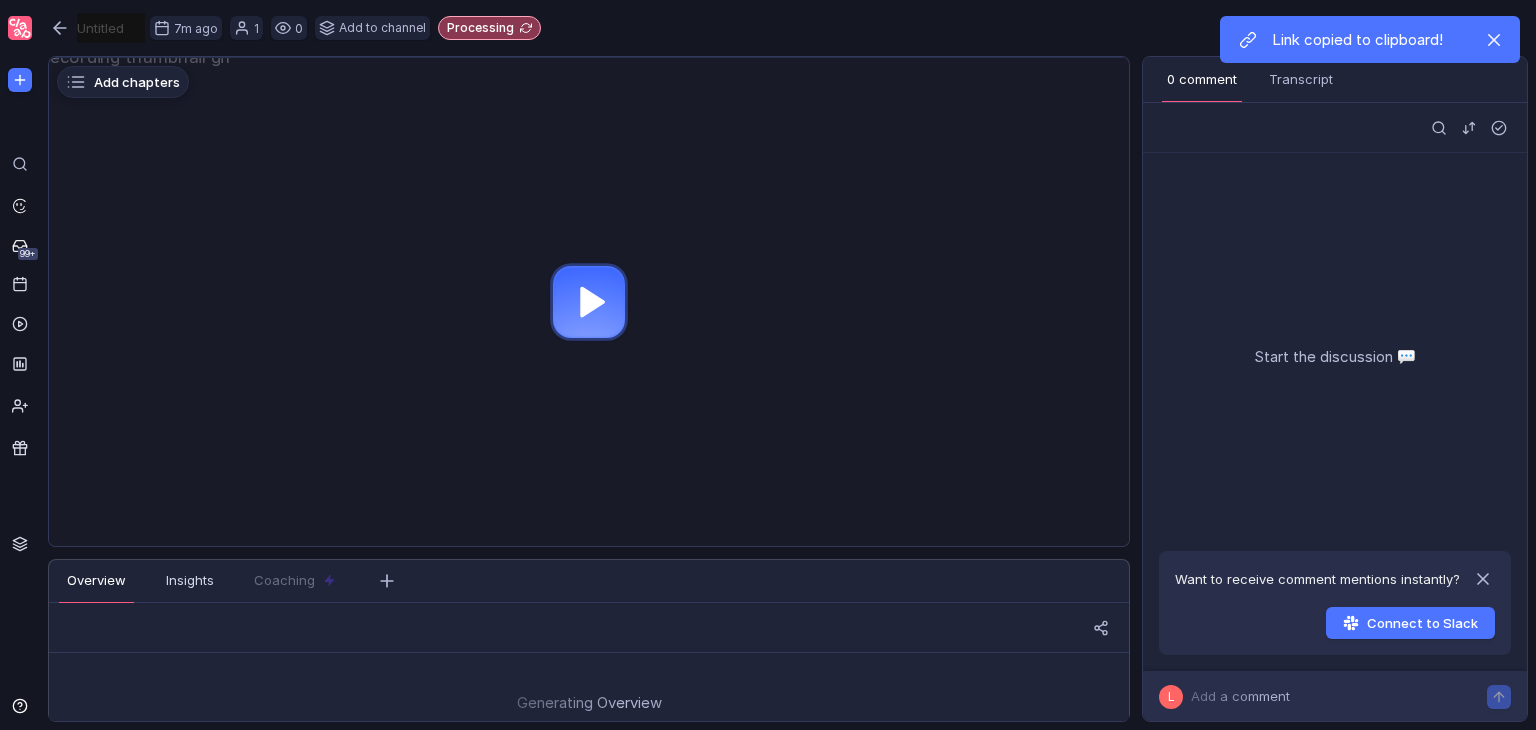 scroll, scrollTop: 0, scrollLeft: 0, axis: both 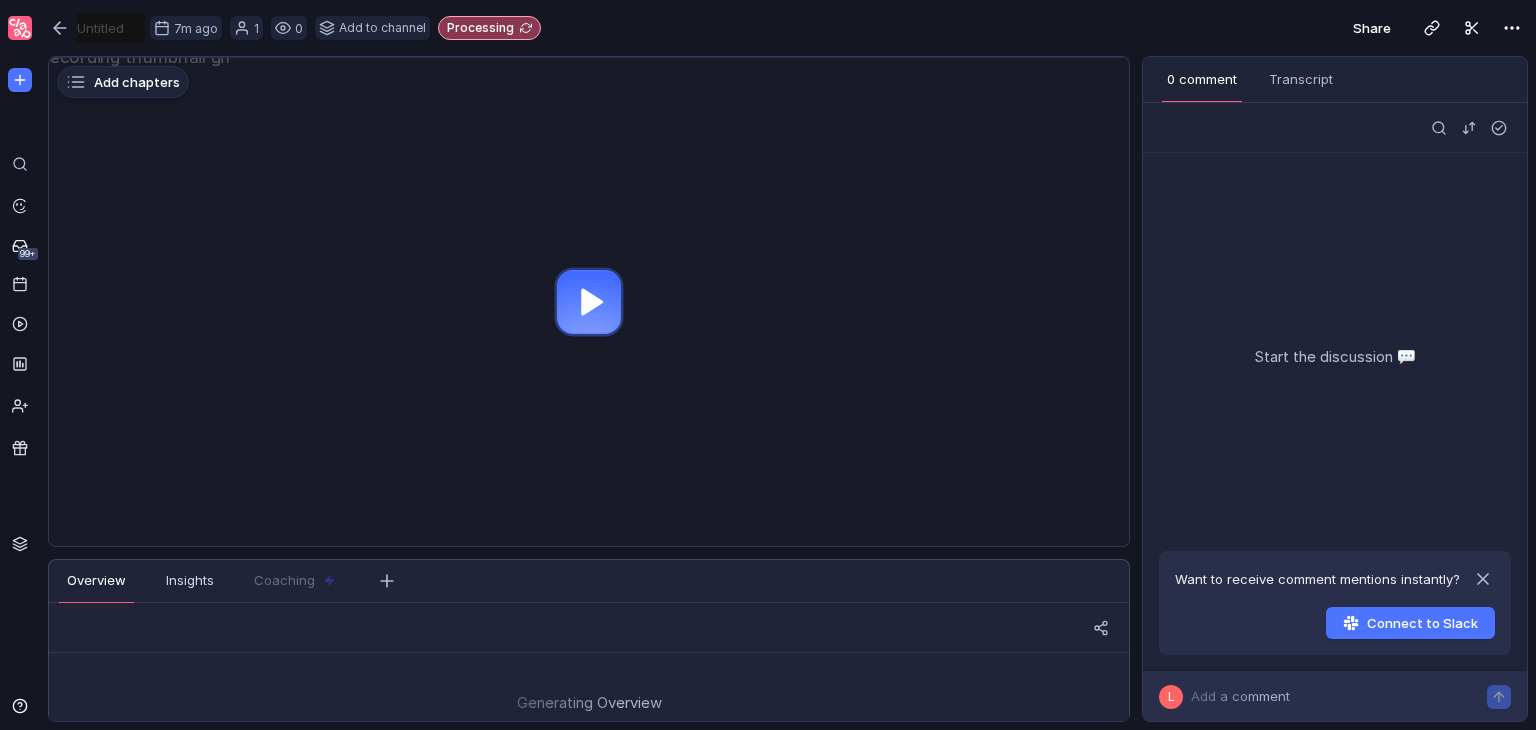 click at bounding box center [111, 28] 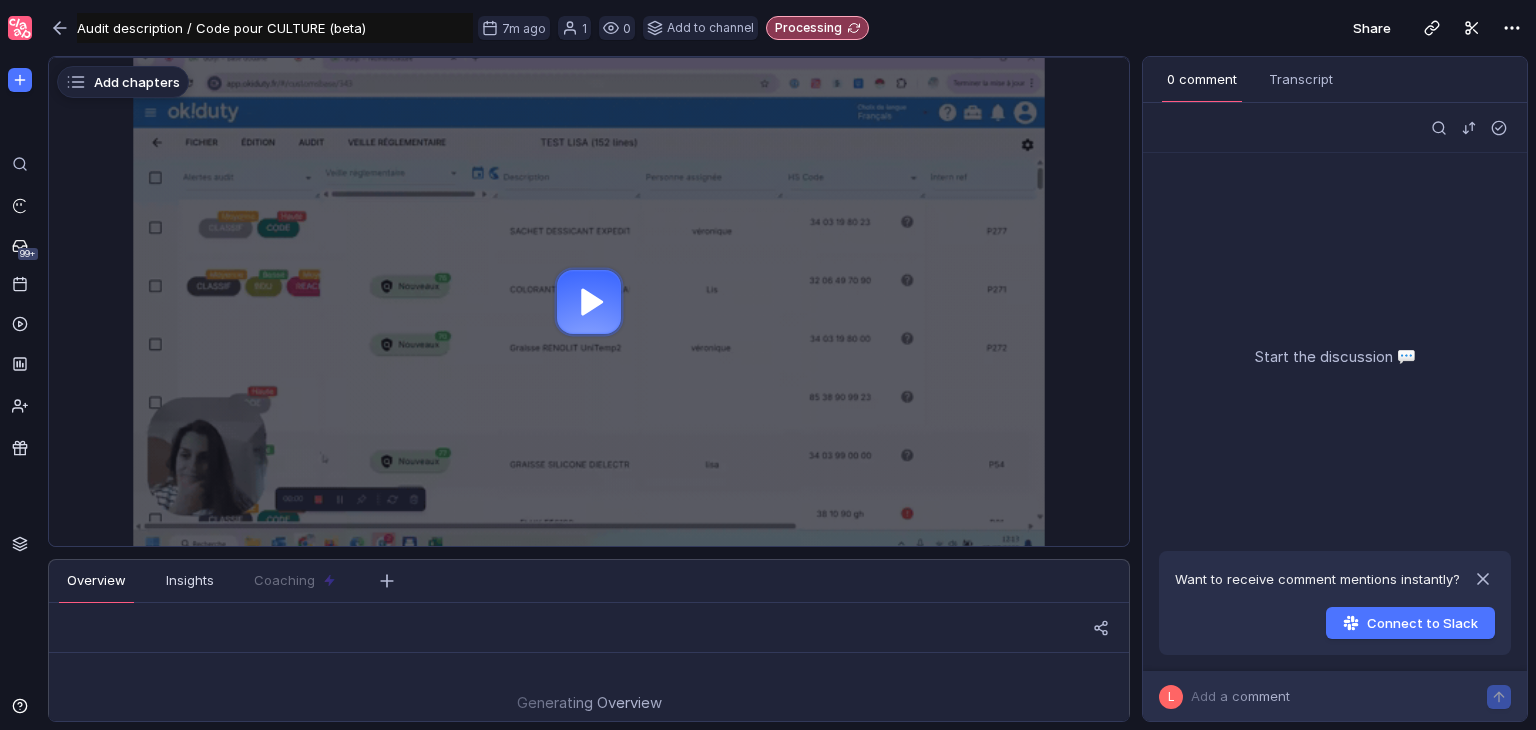 click on "Audit description / Code pour CULTURE (beta)" at bounding box center (275, 28) 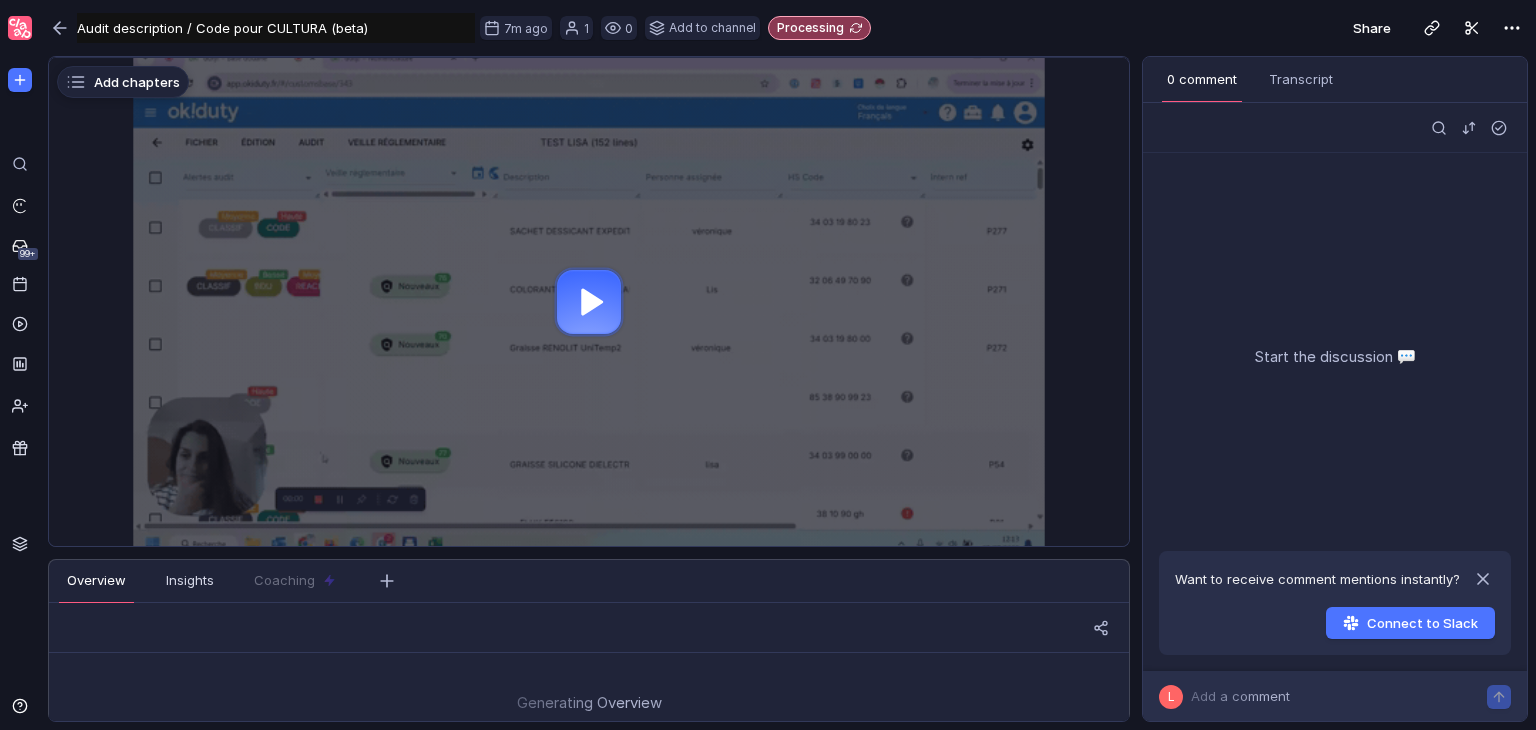 click on "Audit description / Code pour CULTURA (beta)" at bounding box center [276, 28] 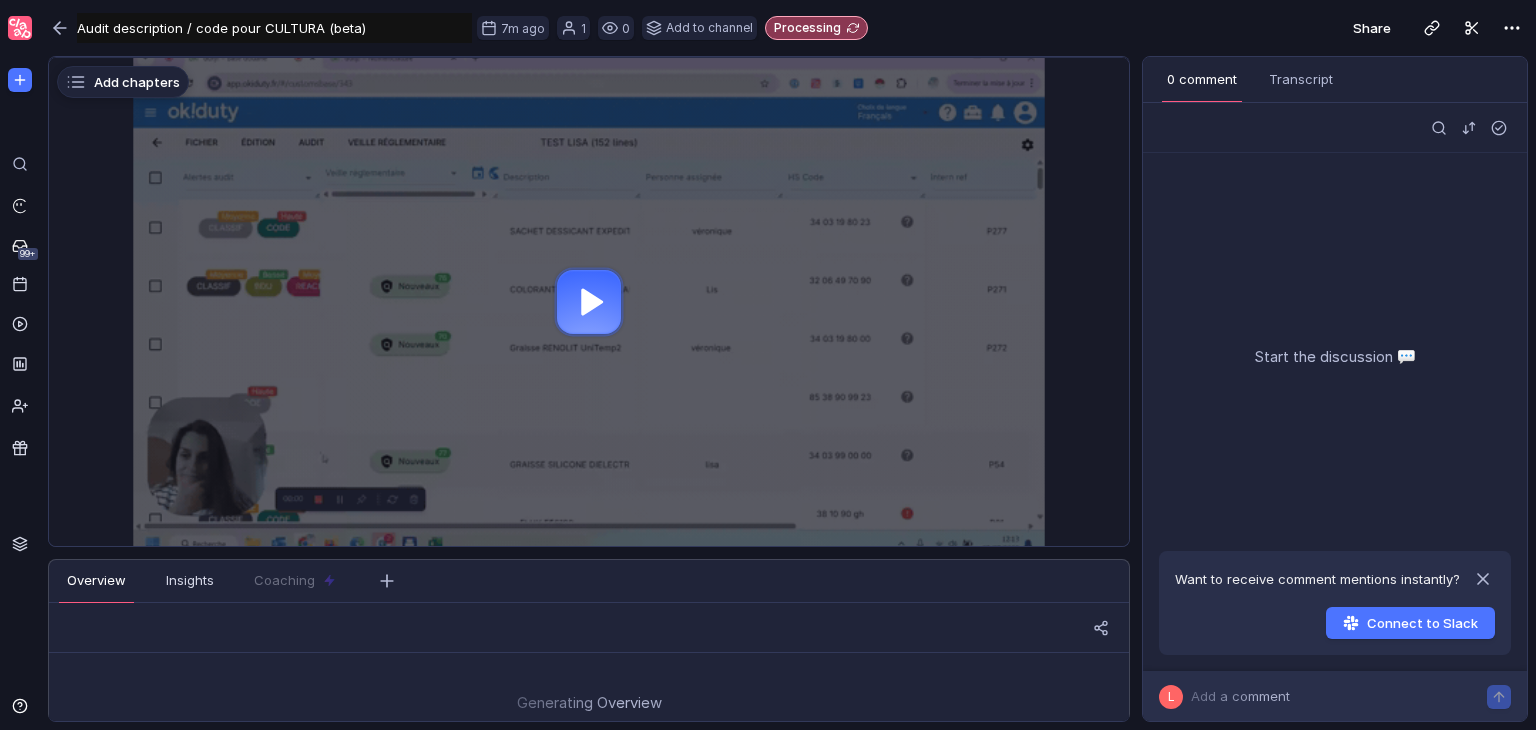 click on "Audit description / code pour CULTURA (beta)" at bounding box center (274, 28) 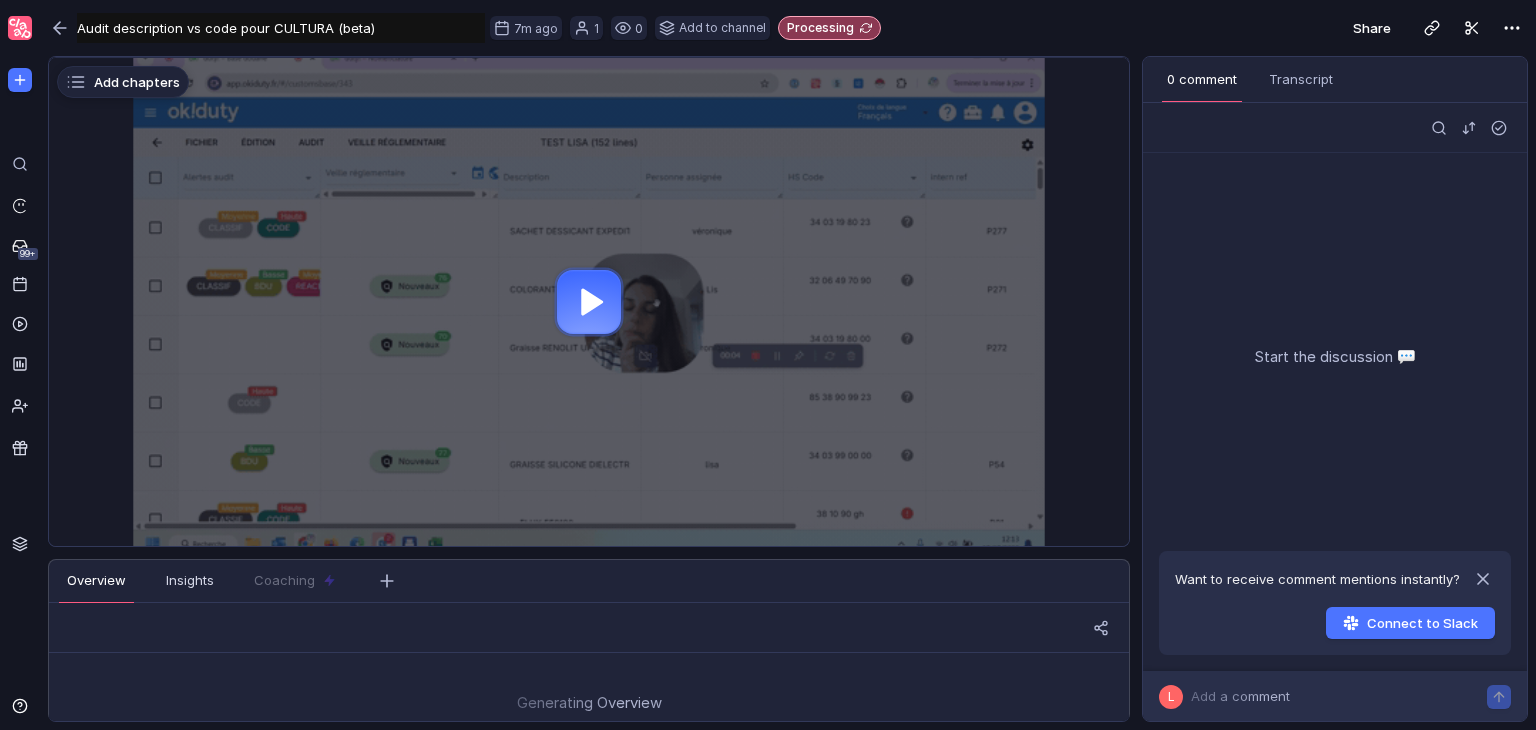 type on "Audit description vs code pour CULTURA (beta)" 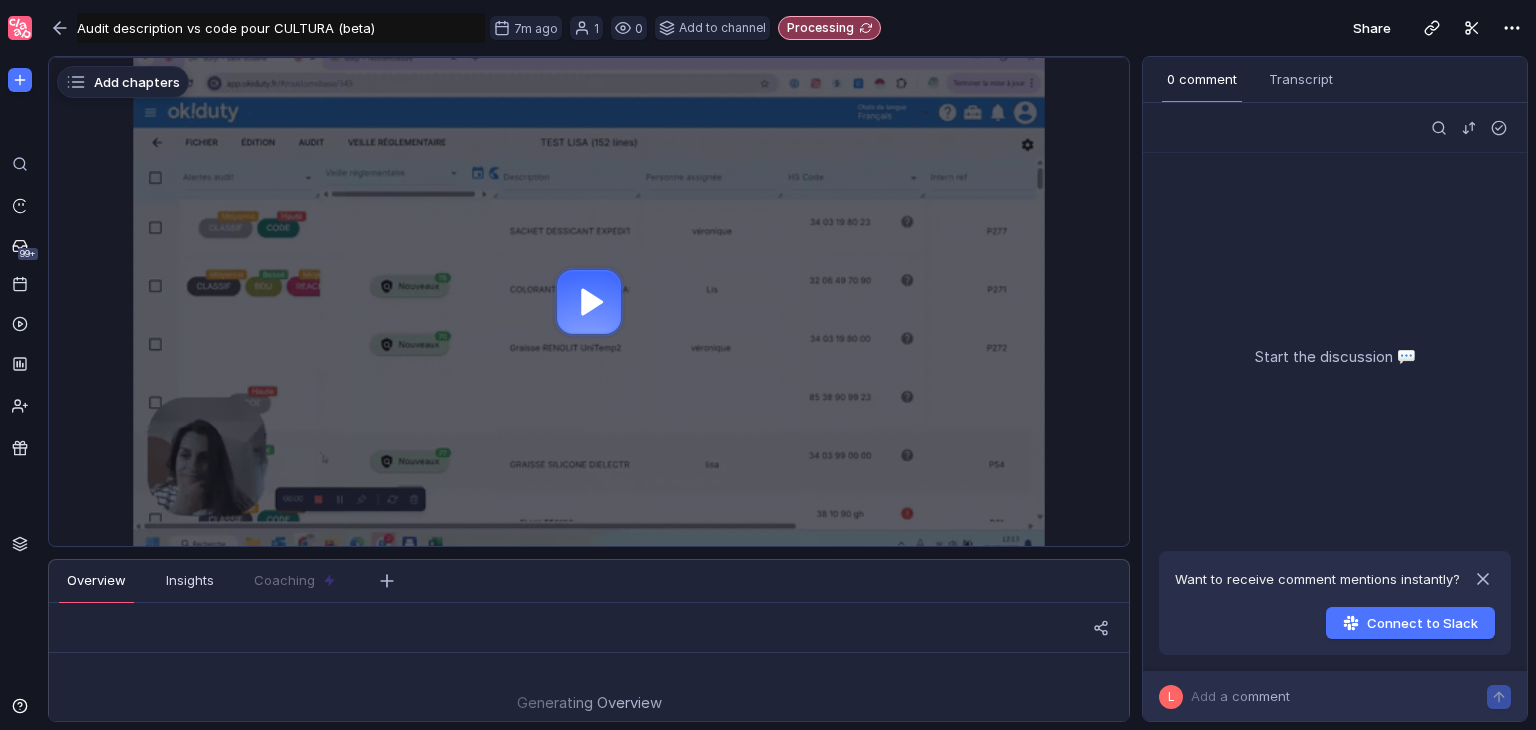 click on "Share" at bounding box center (1214, 28) 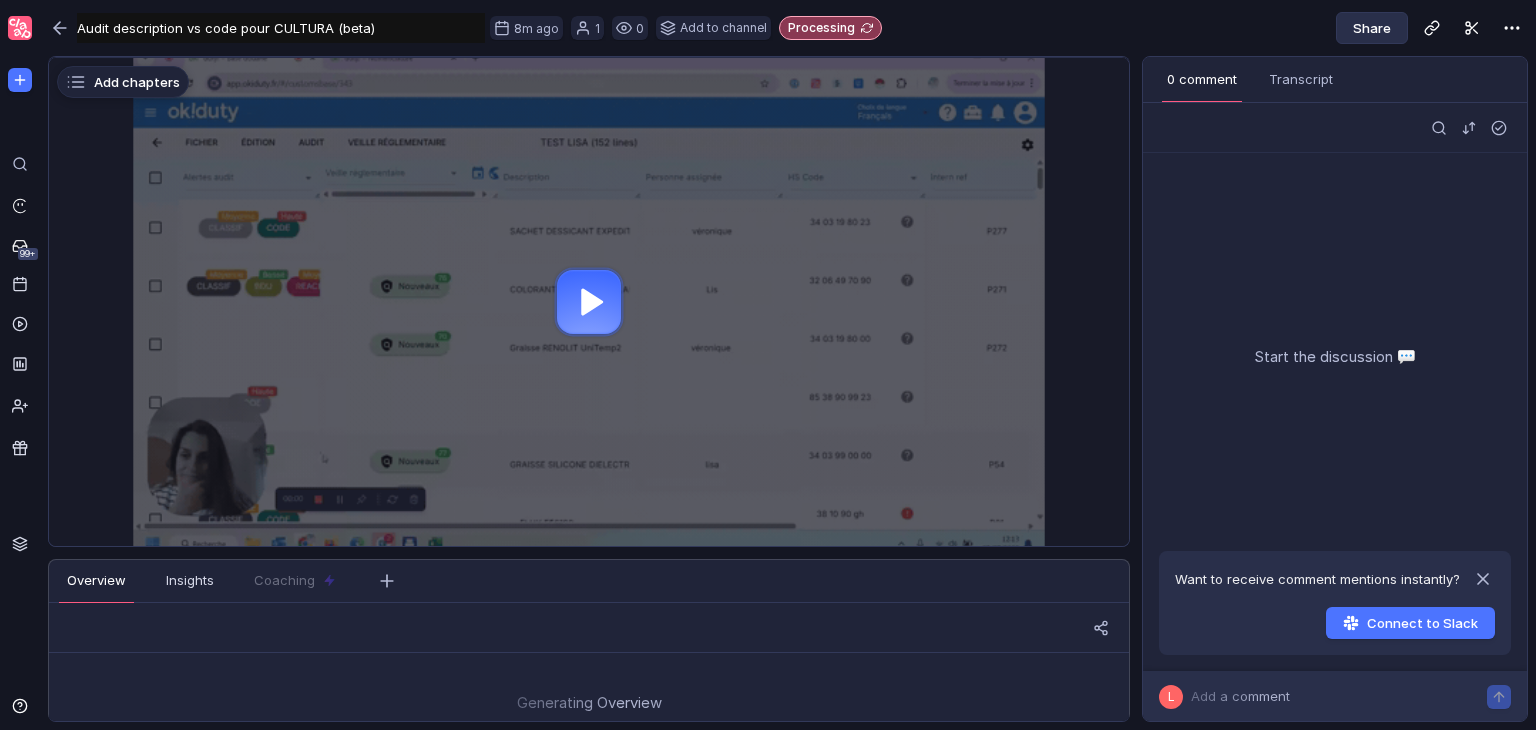 click on "Share" at bounding box center [1372, 28] 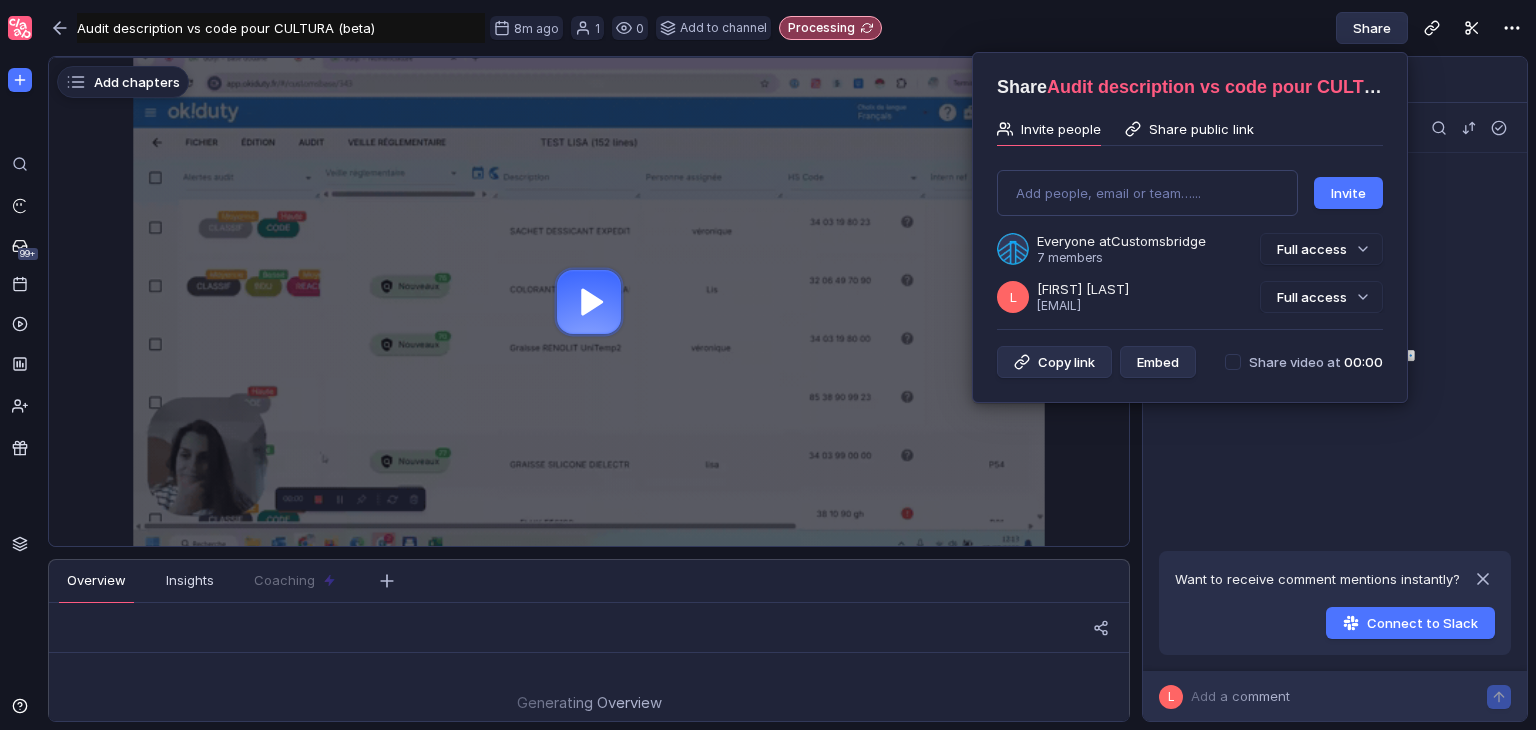 click on "Share public link" at bounding box center [1189, 129] 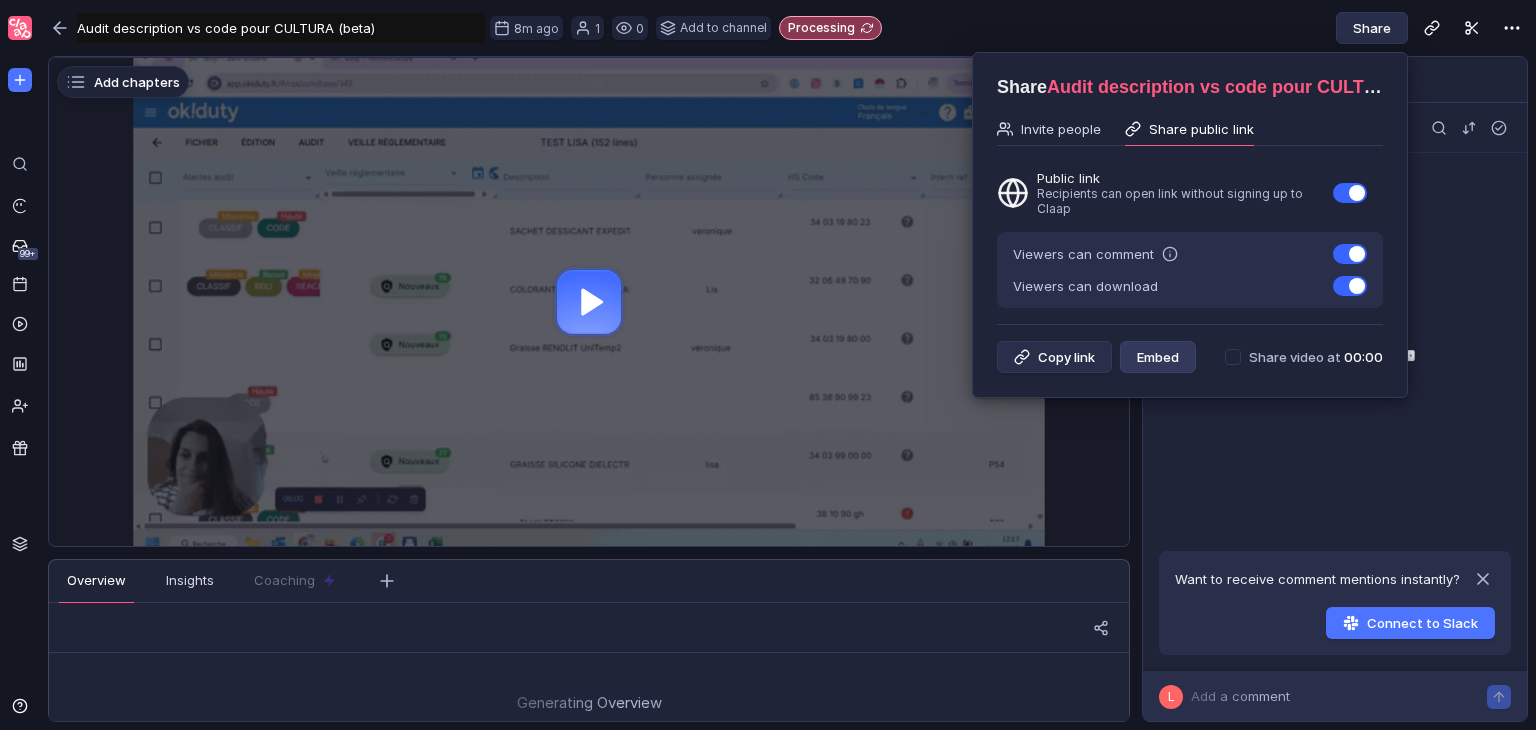 click on "Embed" at bounding box center (1158, 357) 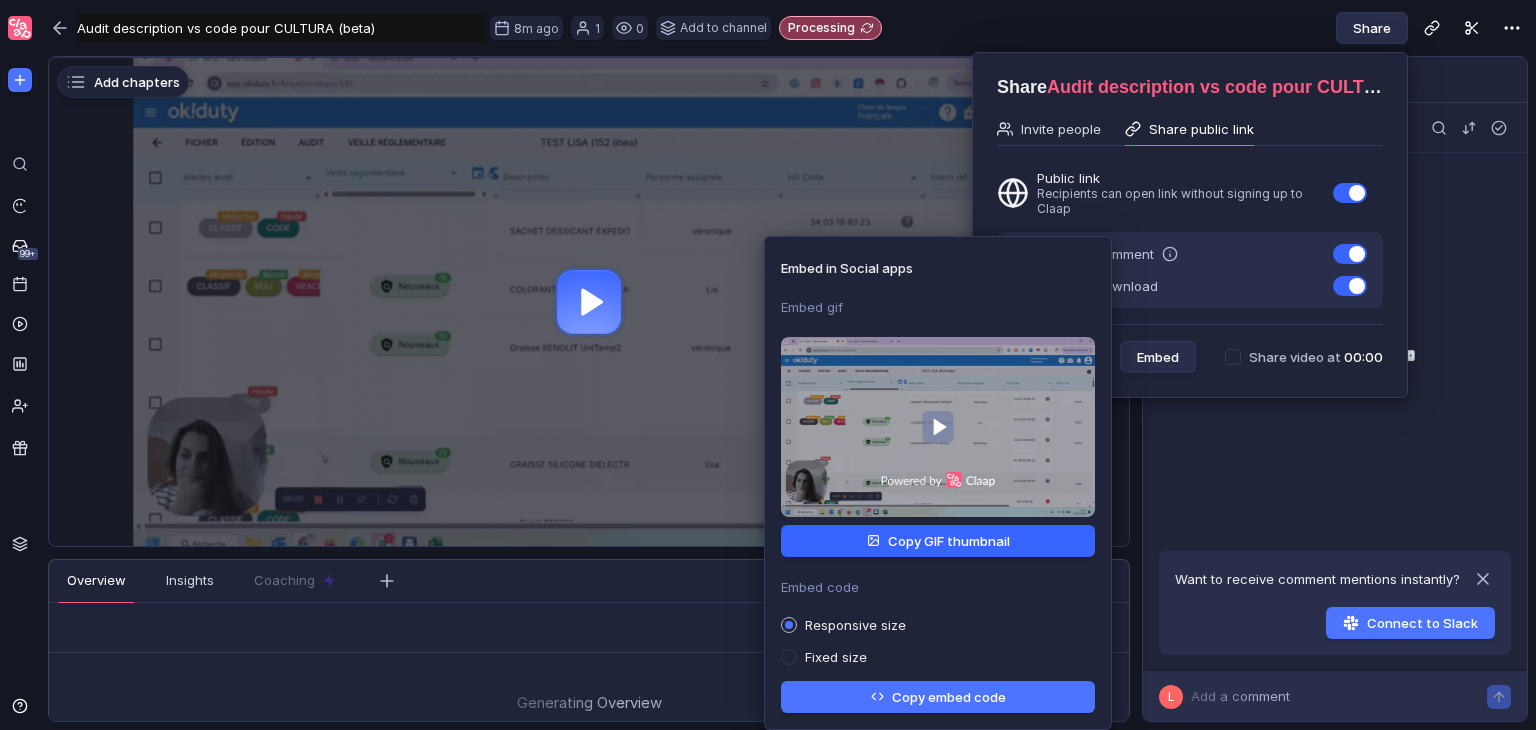 click on "Copy GIF thumbnail" at bounding box center [938, 541] 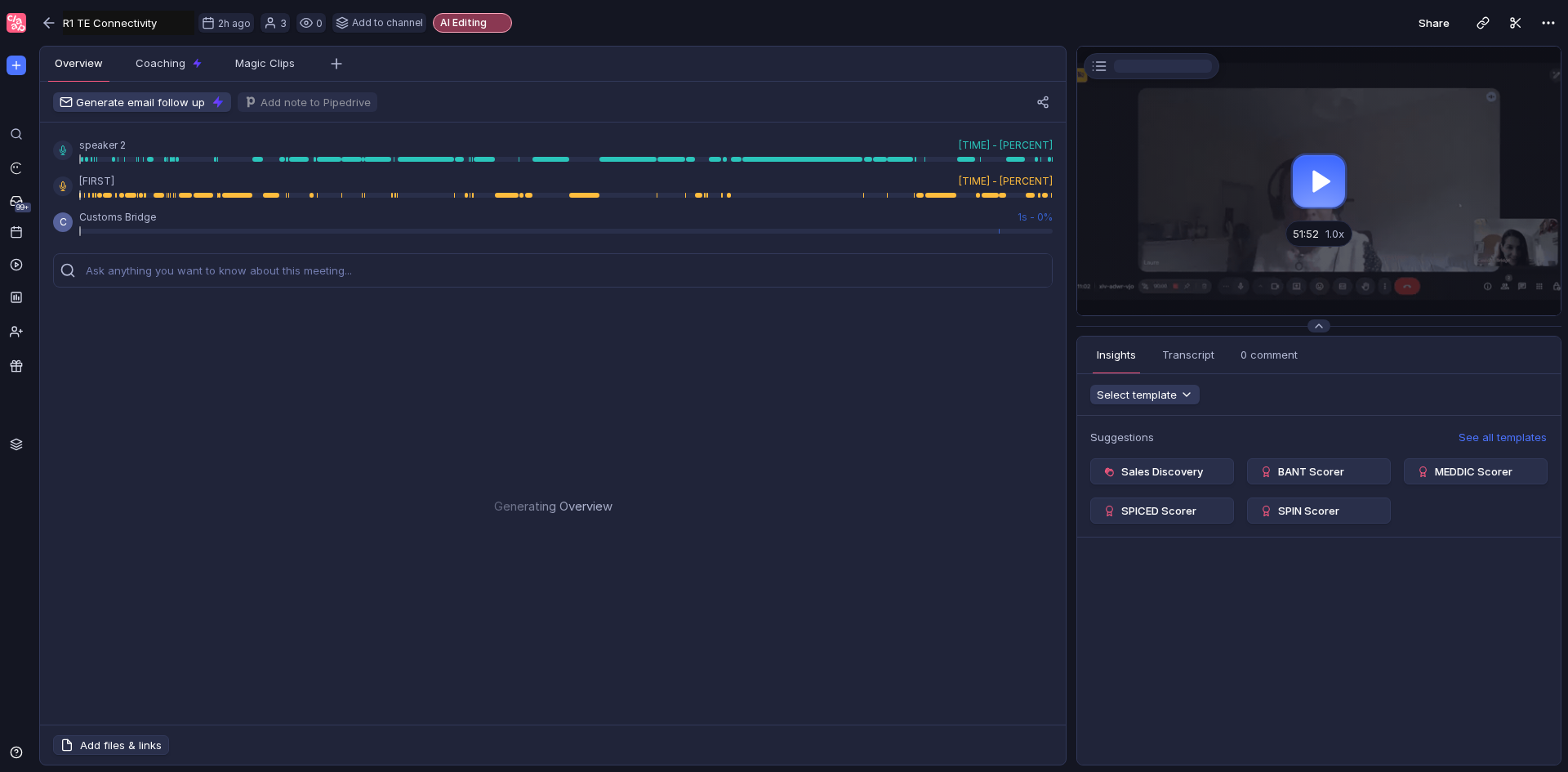 scroll, scrollTop: 0, scrollLeft: 0, axis: both 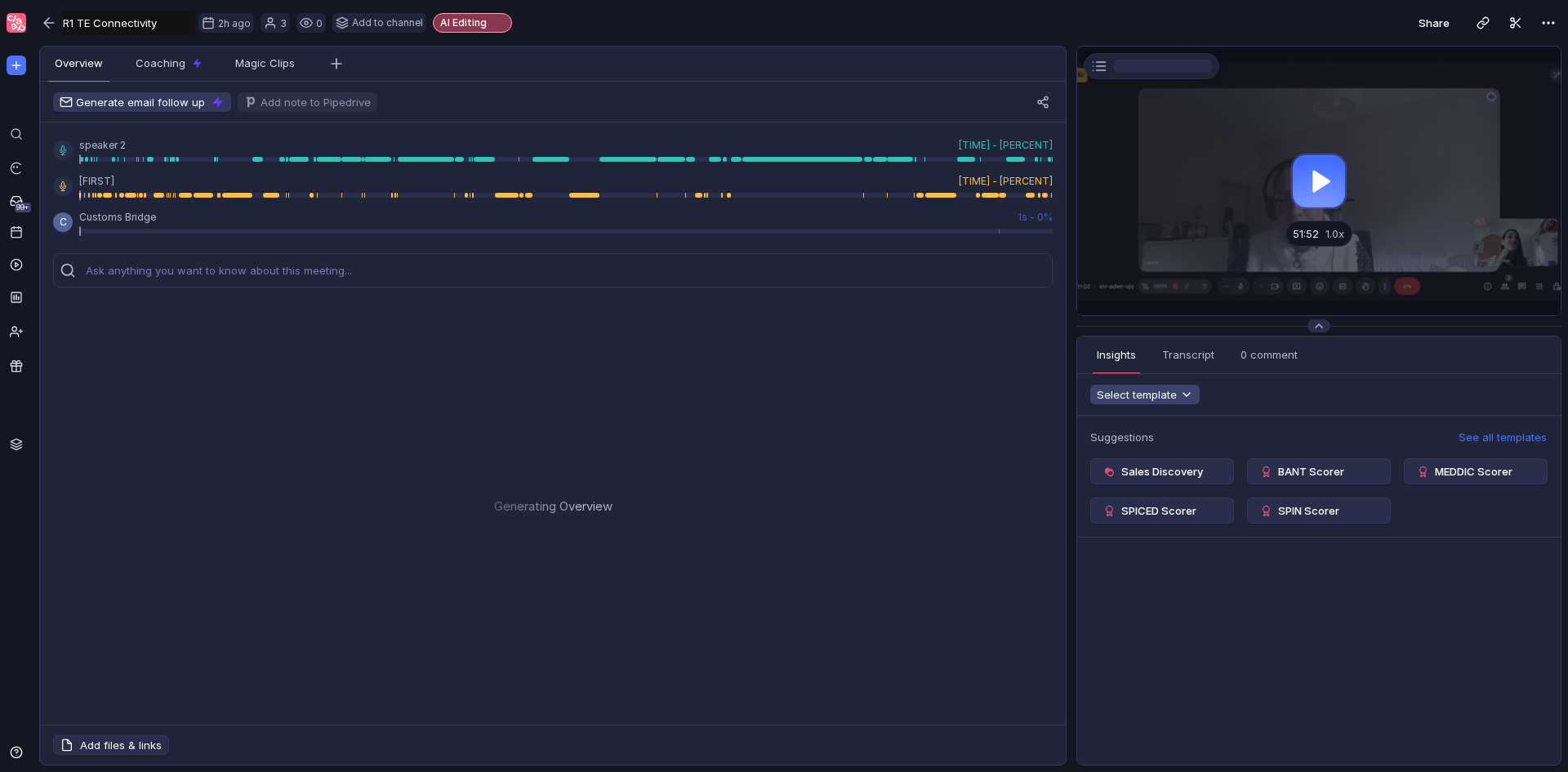 click at bounding box center (1187, 395) 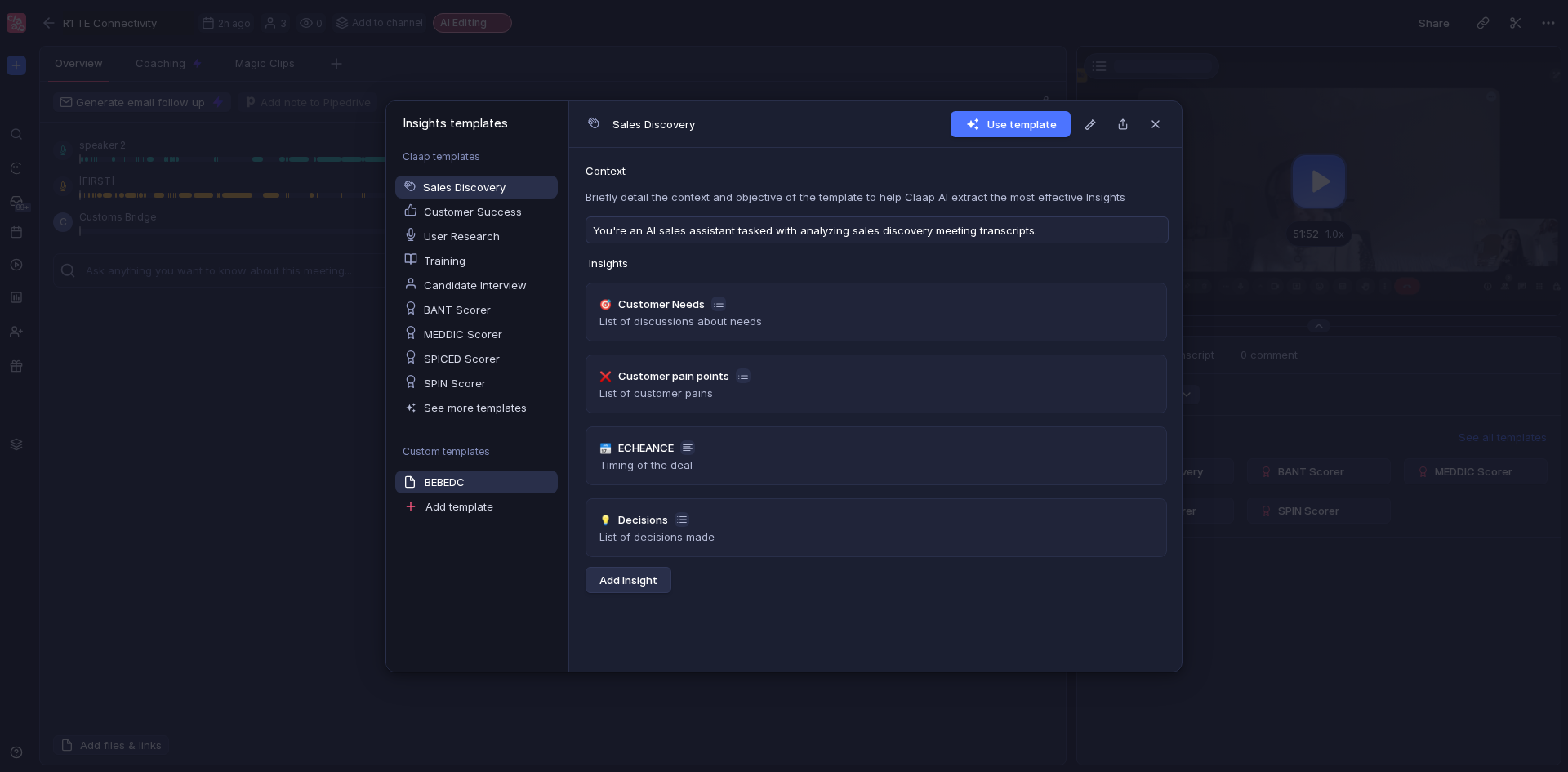click on "BEBEDC" at bounding box center (476, 482) 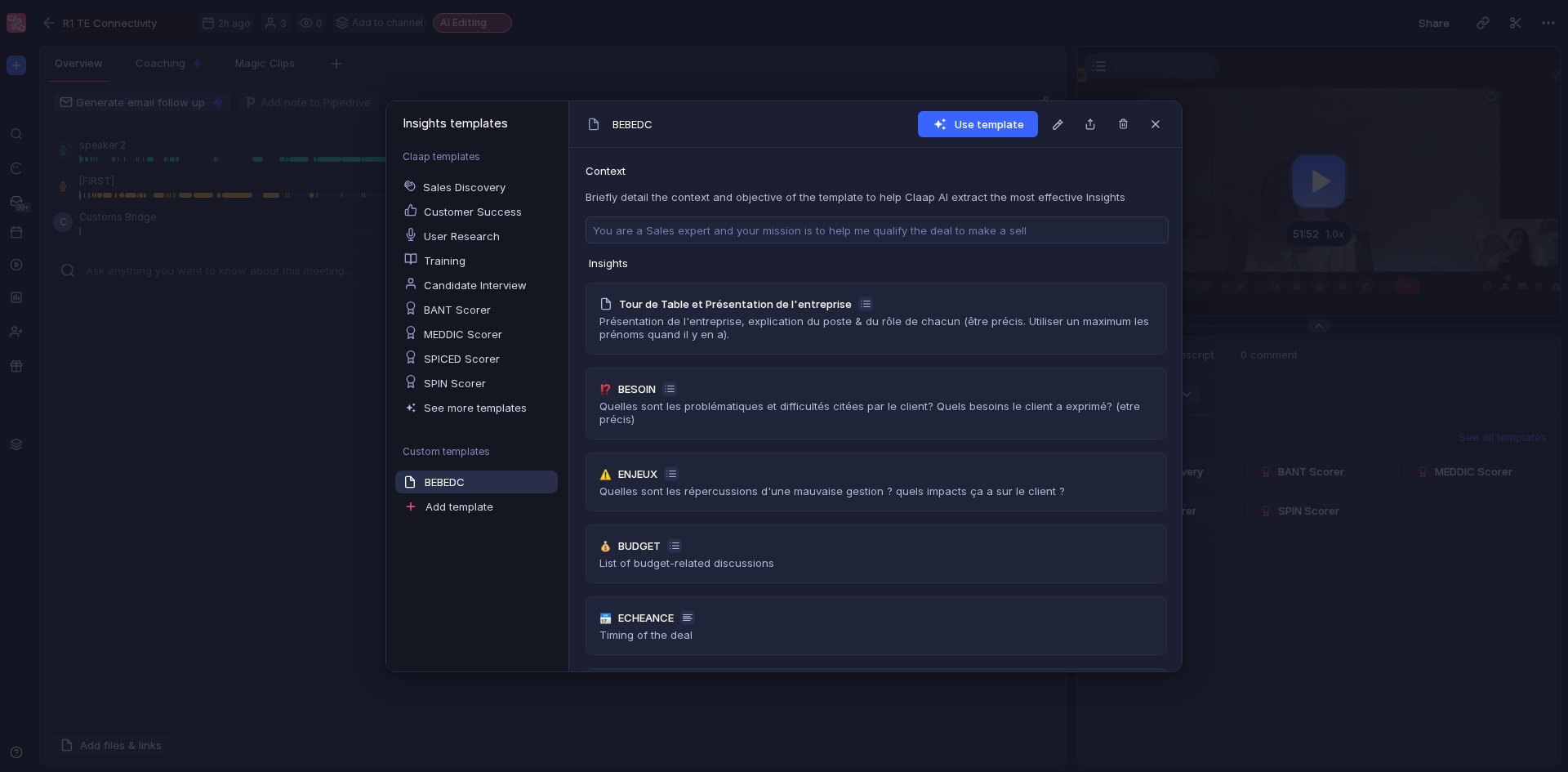 click on "Use template" at bounding box center (978, 124) 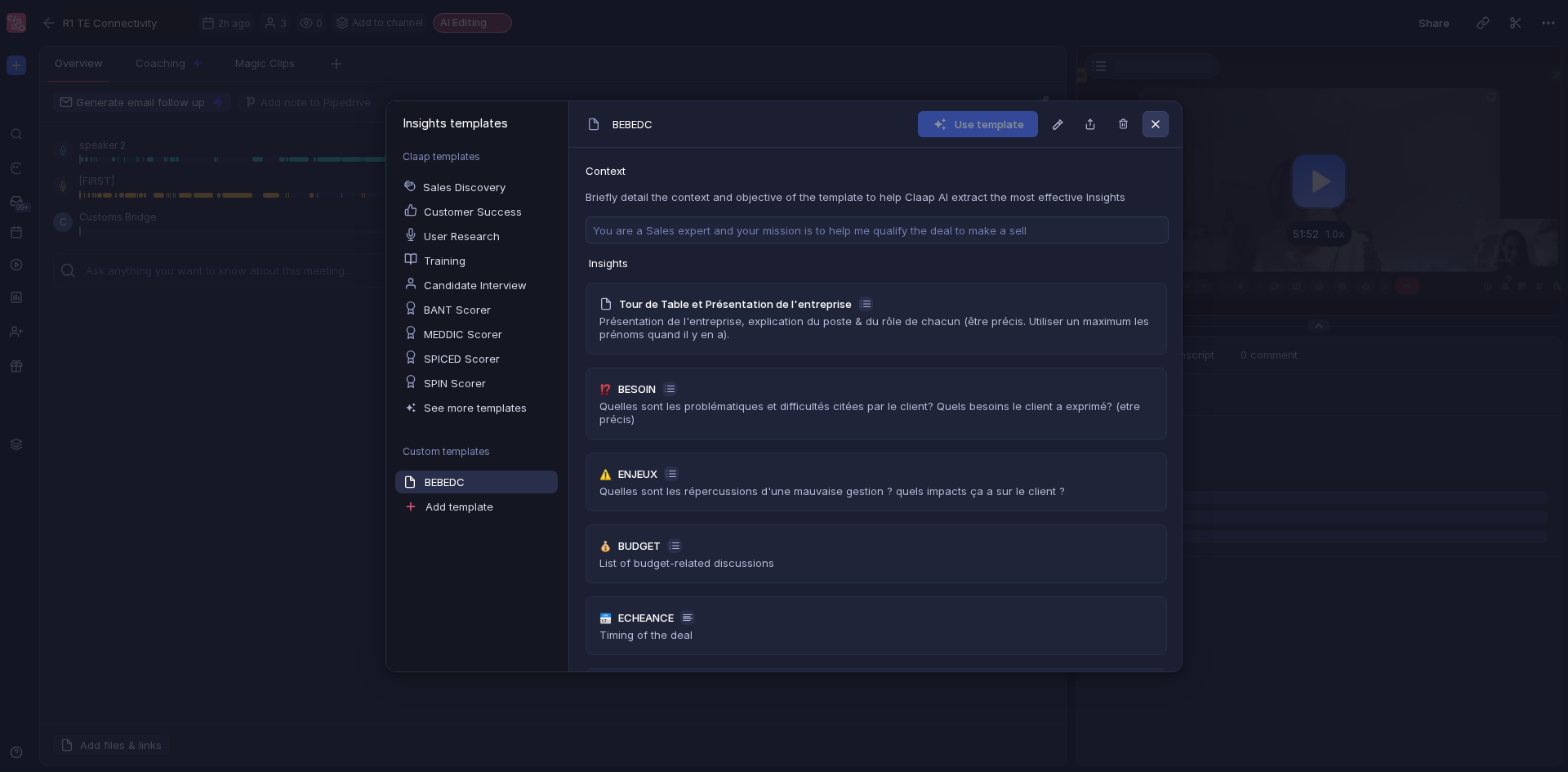 click at bounding box center (1156, 124) 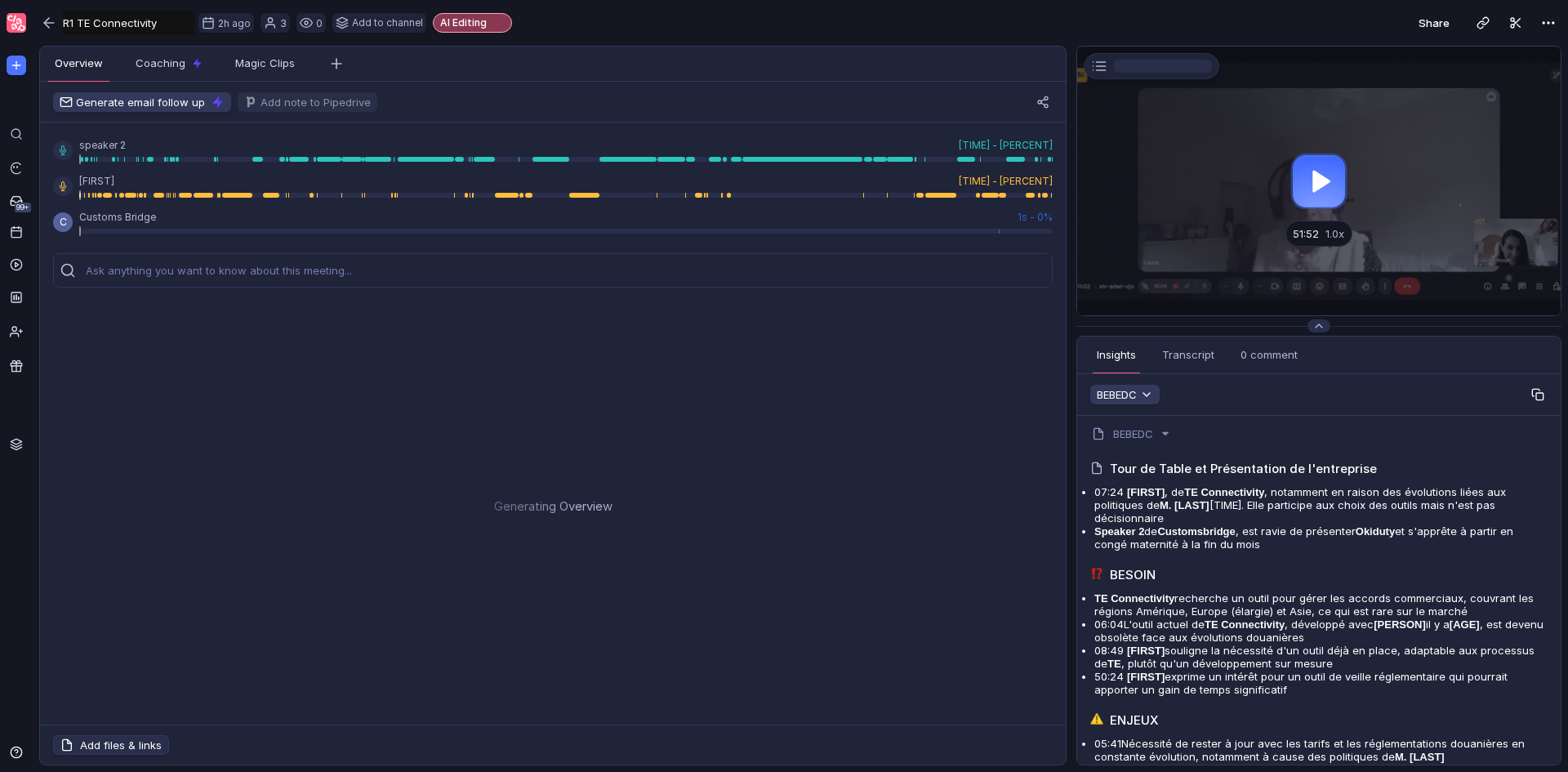 click on "BEBEDC" at bounding box center [1319, 395] 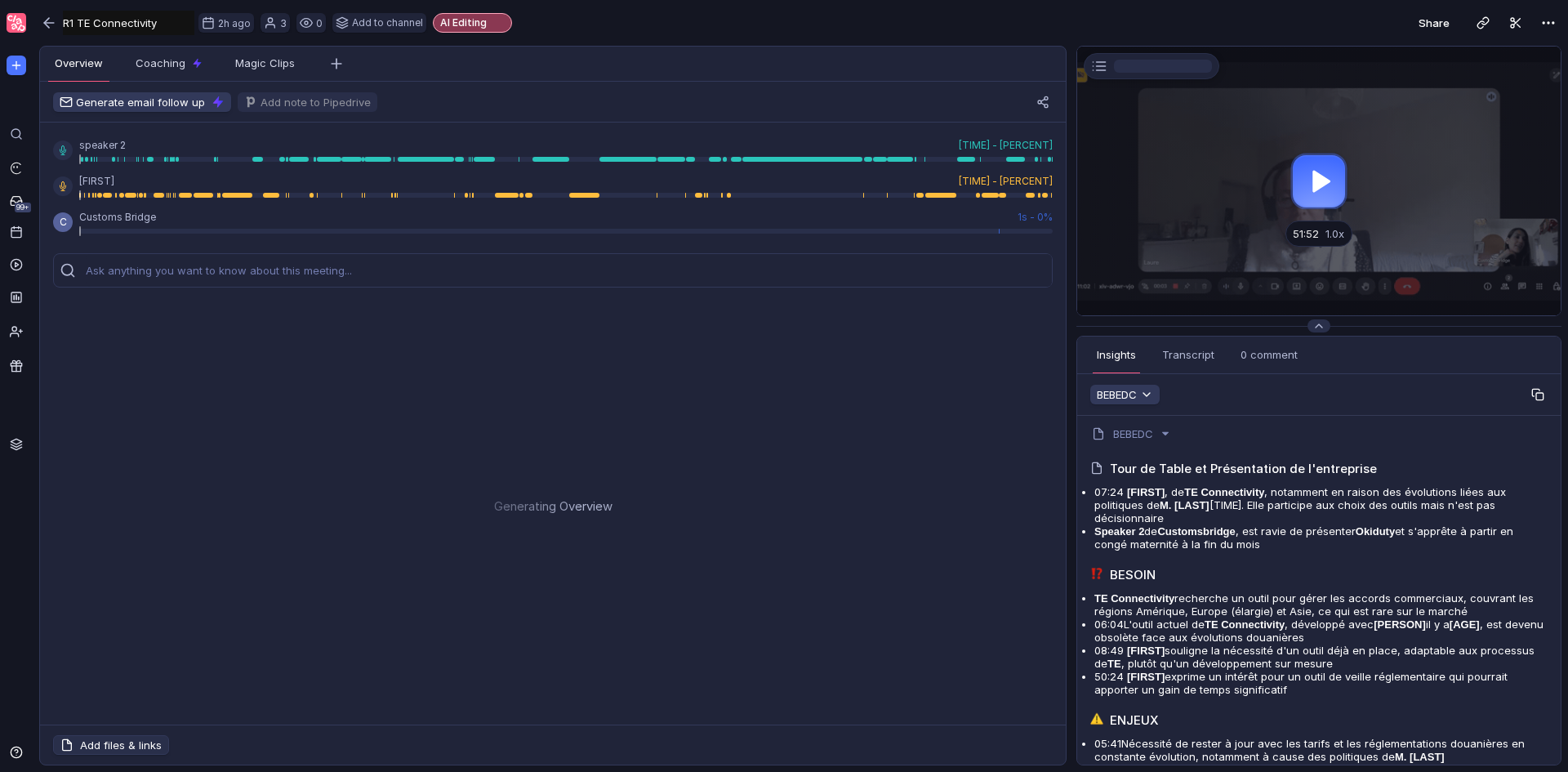 click at bounding box center [1535, 392] 